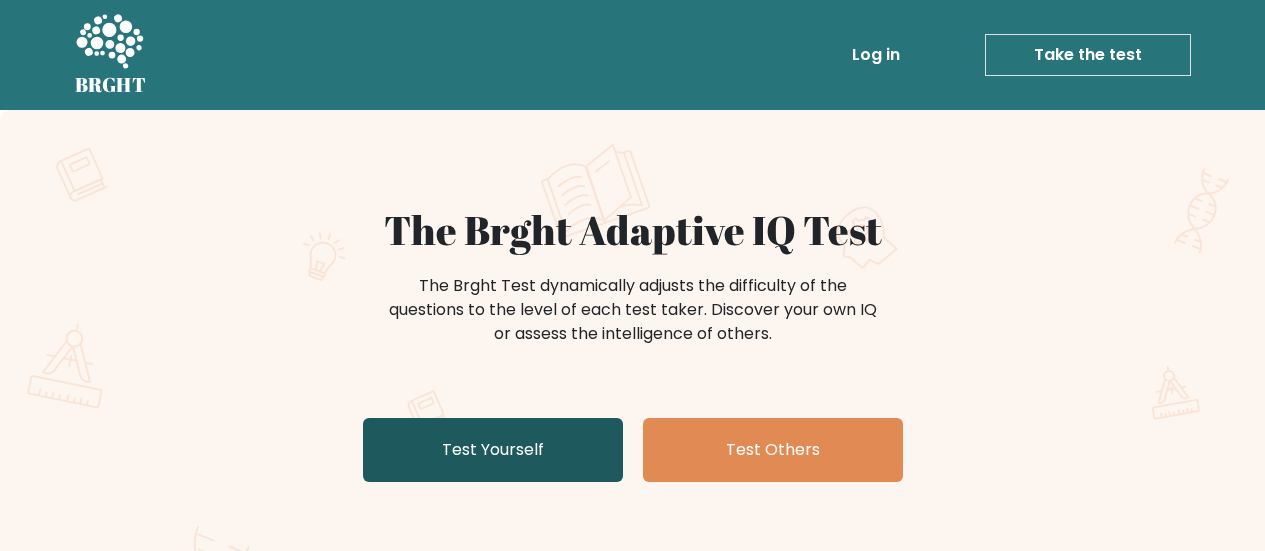 scroll, scrollTop: 0, scrollLeft: 0, axis: both 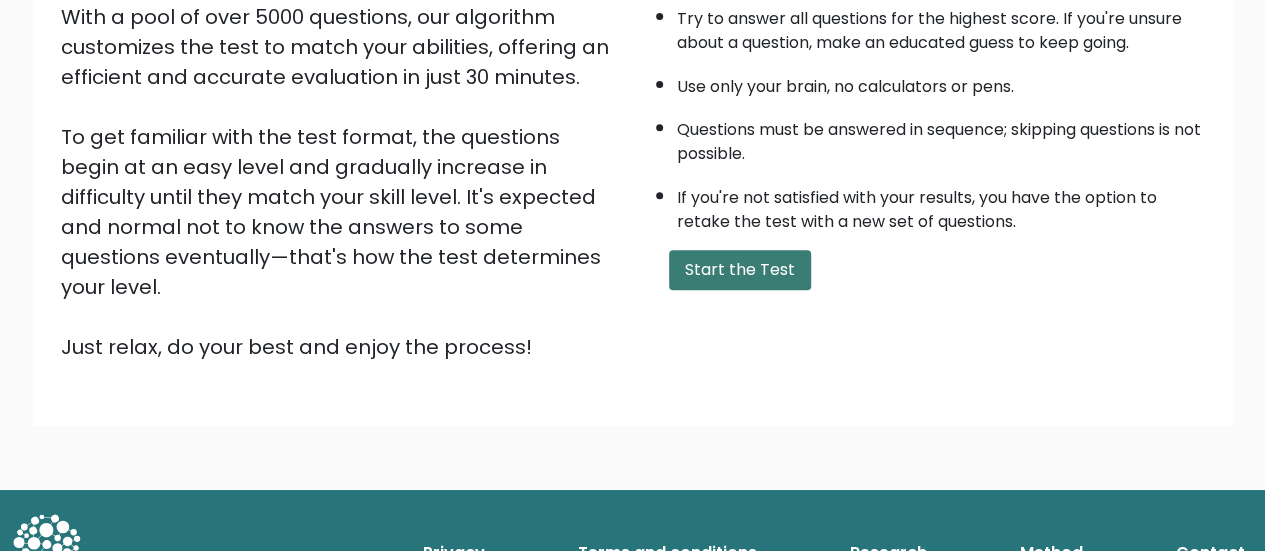 click on "Start the Test" at bounding box center [740, 270] 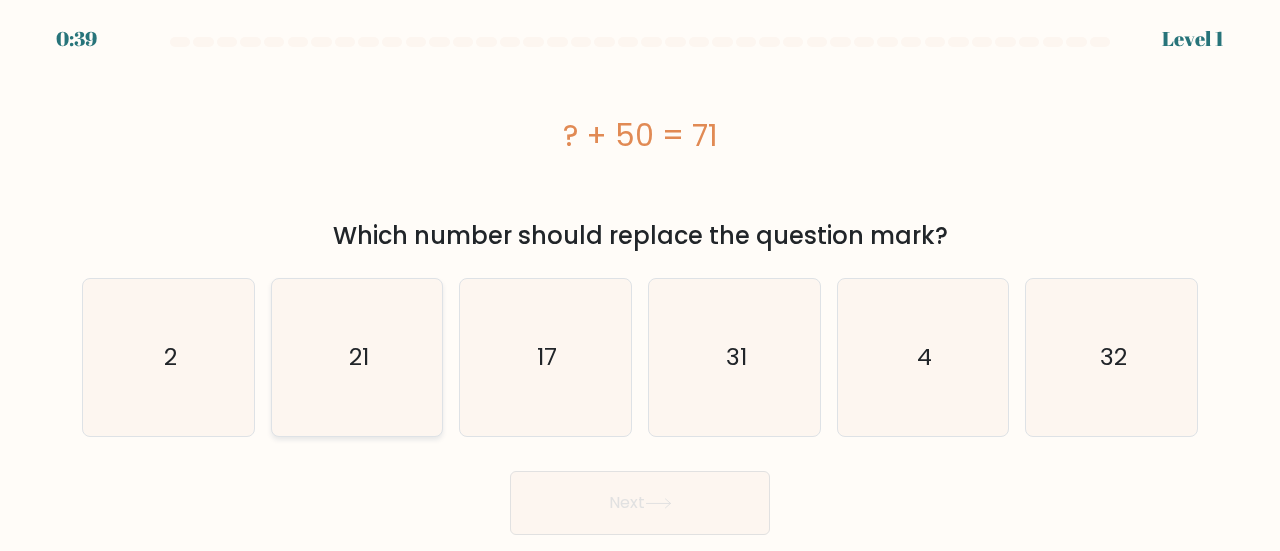 click on "21" at bounding box center (357, 357) 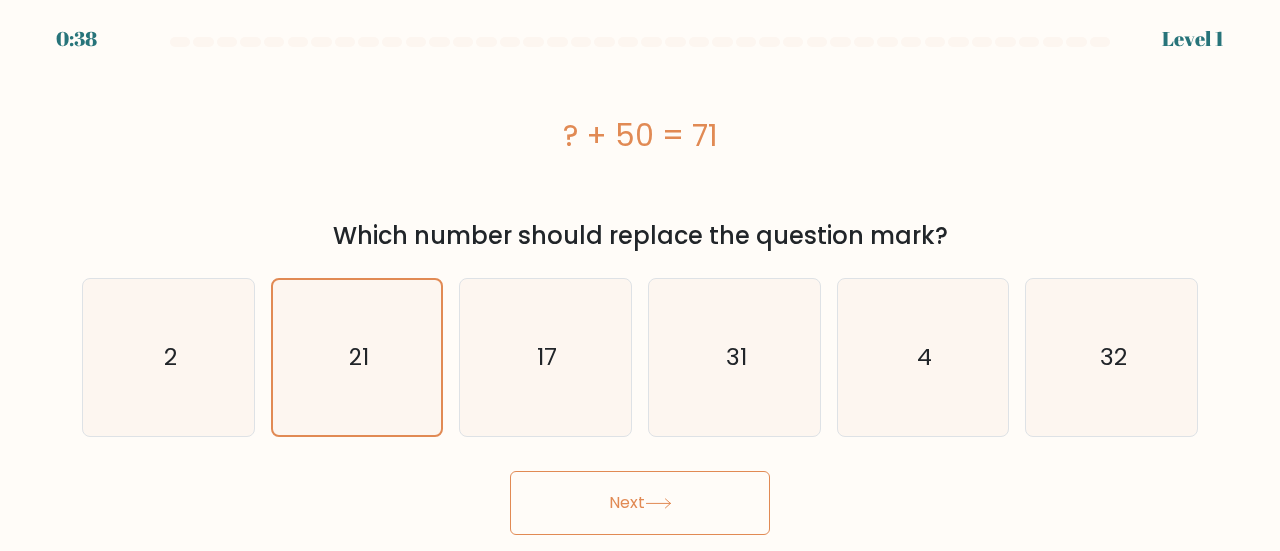 click on "Next" at bounding box center [640, 503] 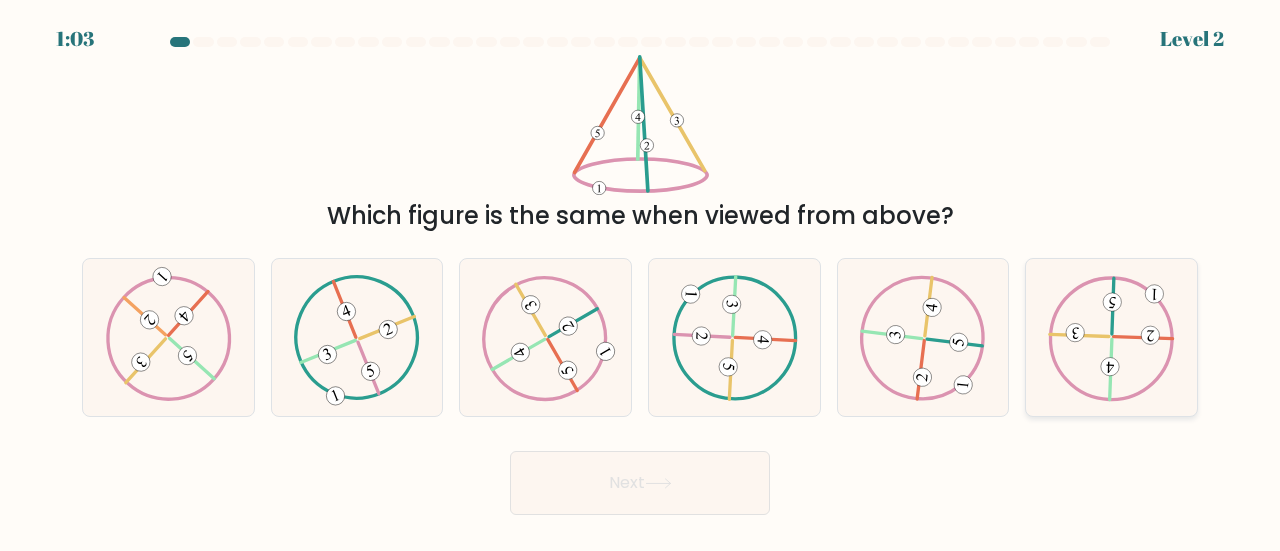click on "f." at bounding box center (640, 278) 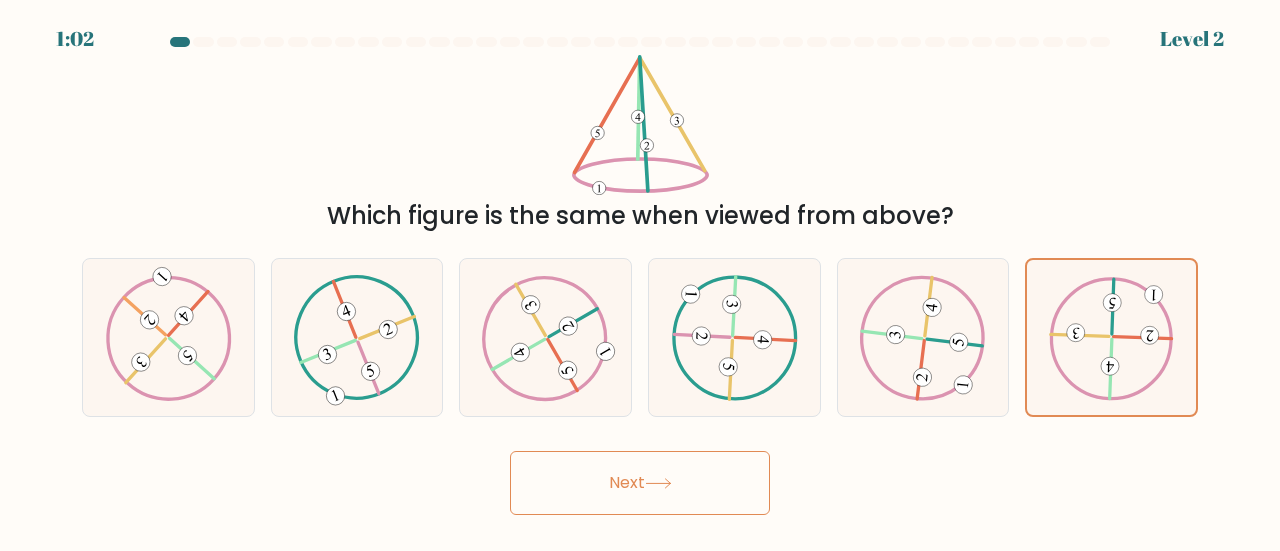 click on "Next" at bounding box center [640, 483] 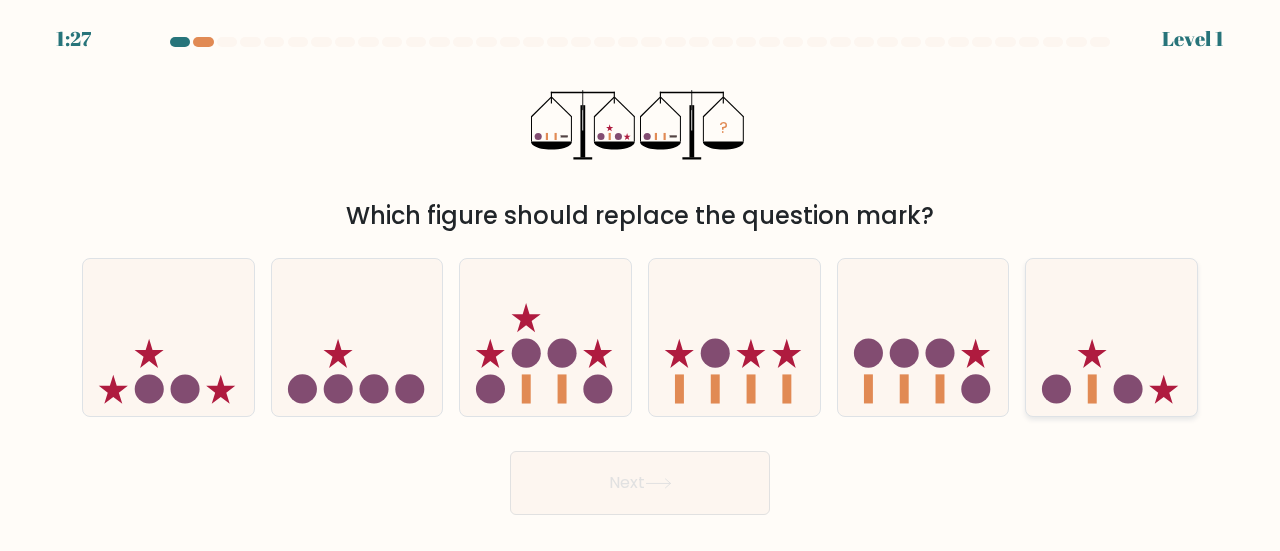 click at bounding box center [1111, 337] 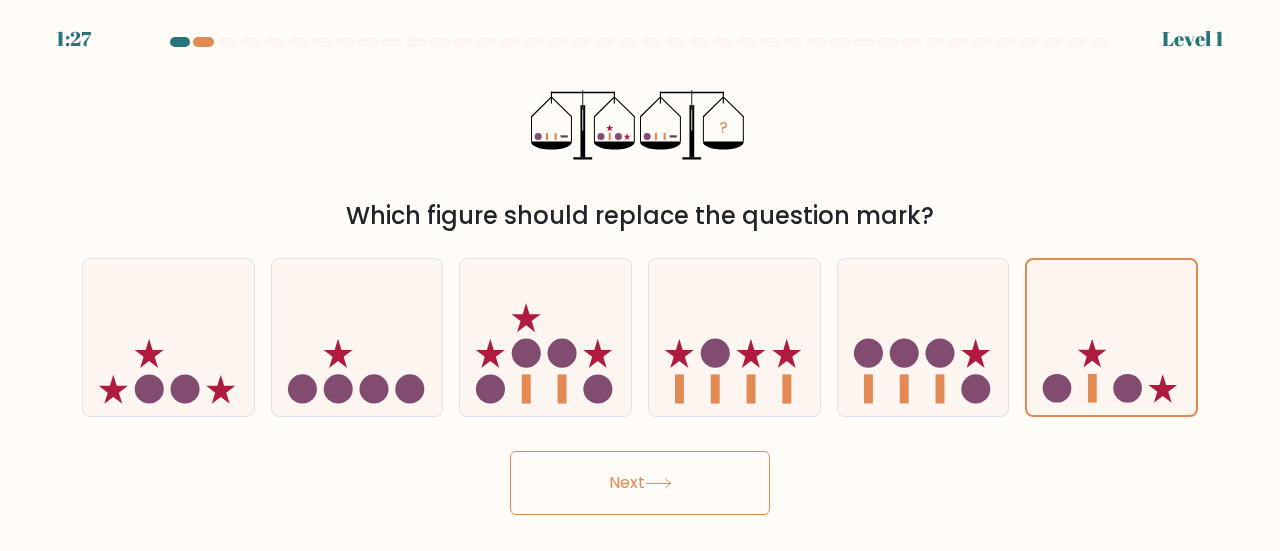 click on "Next" at bounding box center [640, 483] 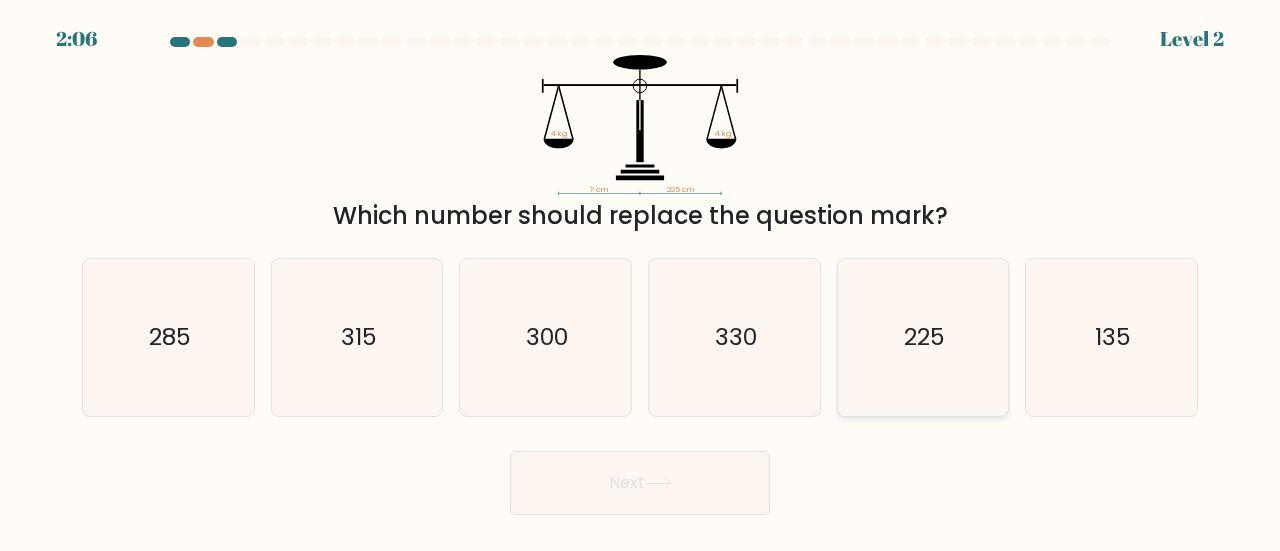 click on "225" at bounding box center [923, 337] 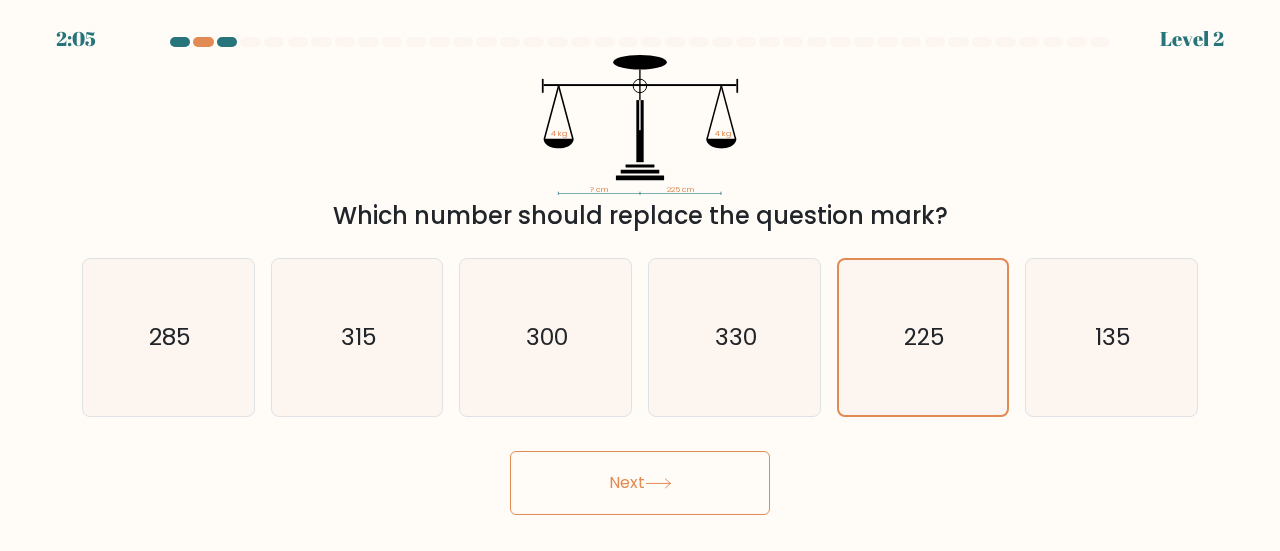 click on "Next" at bounding box center [640, 483] 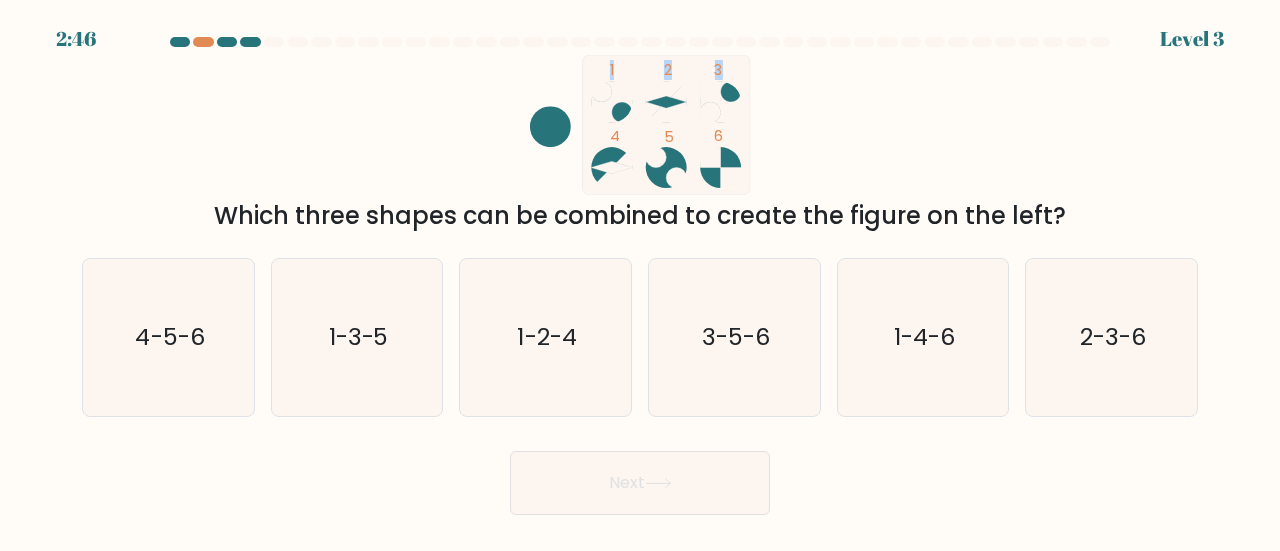drag, startPoint x: 543, startPoint y: 131, endPoint x: 556, endPoint y: 163, distance: 34.539833 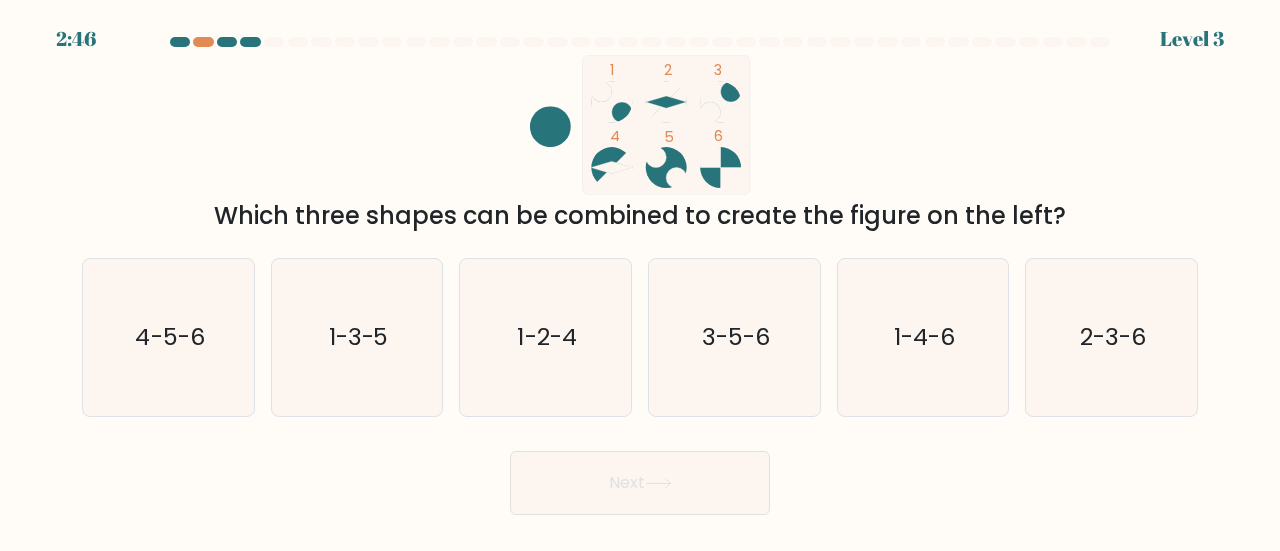 click at bounding box center (611, 102) 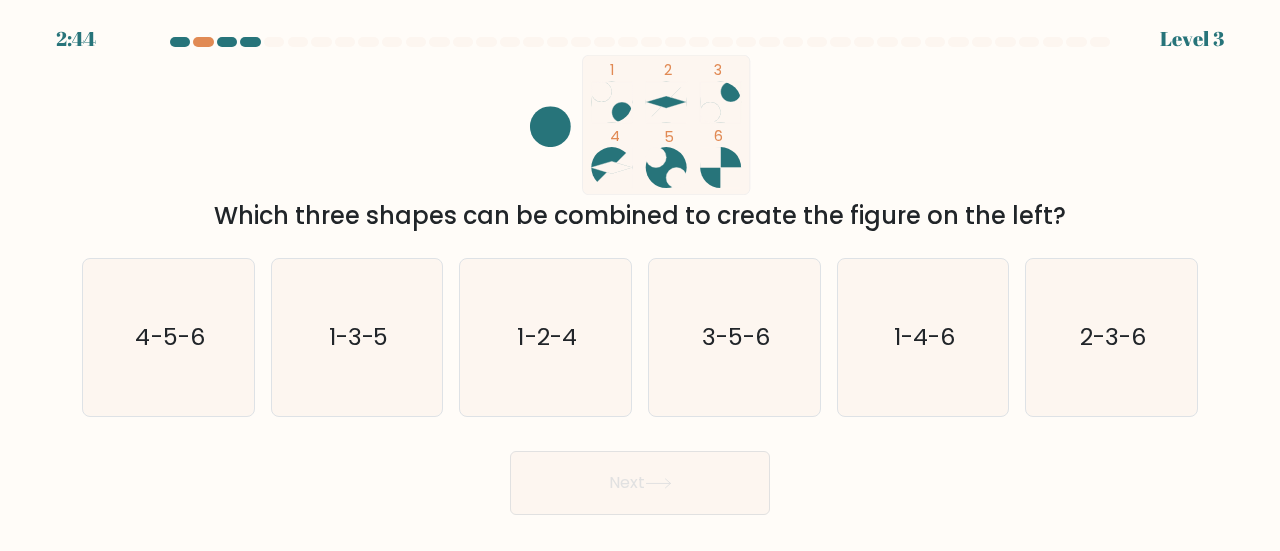 click at bounding box center [611, 102] 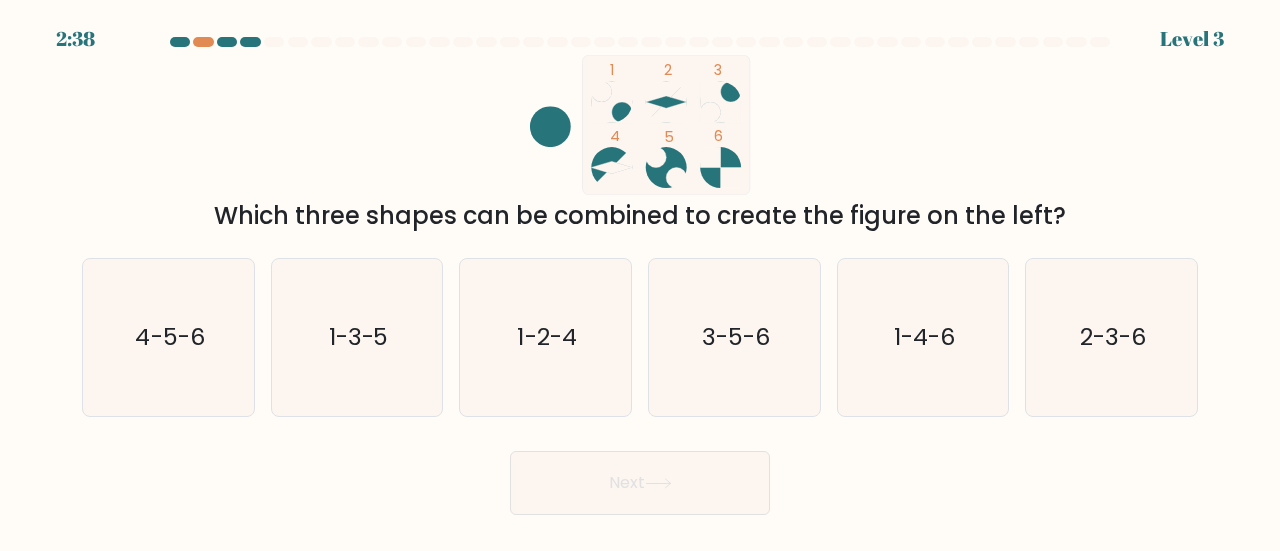 drag, startPoint x: 622, startPoint y: 117, endPoint x: 666, endPoint y: 170, distance: 68.88396 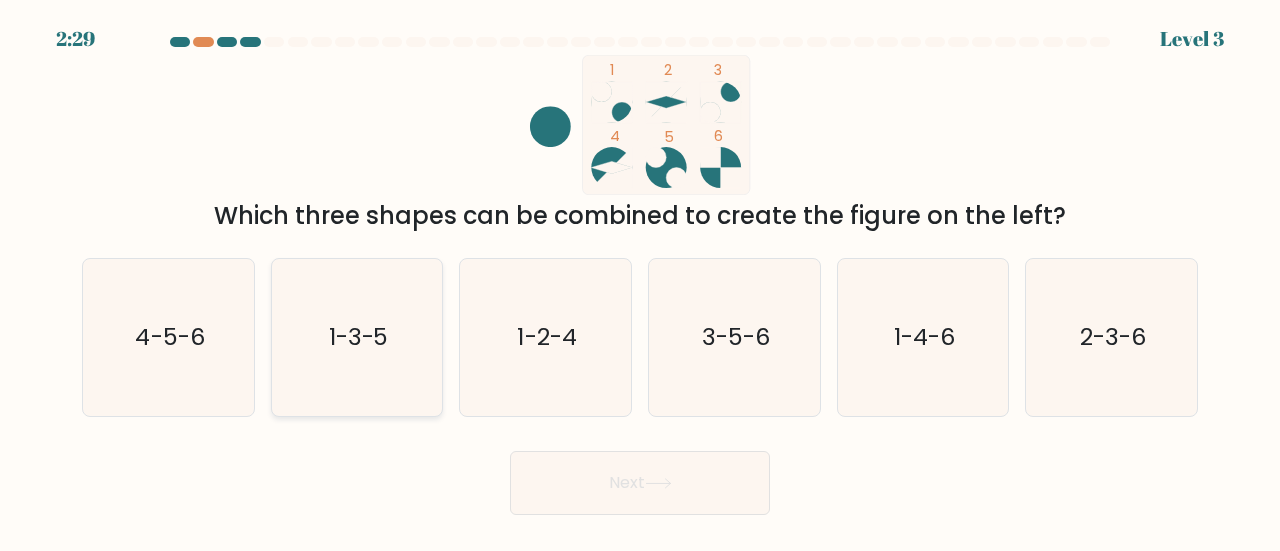 click on "1-3-5" at bounding box center (357, 337) 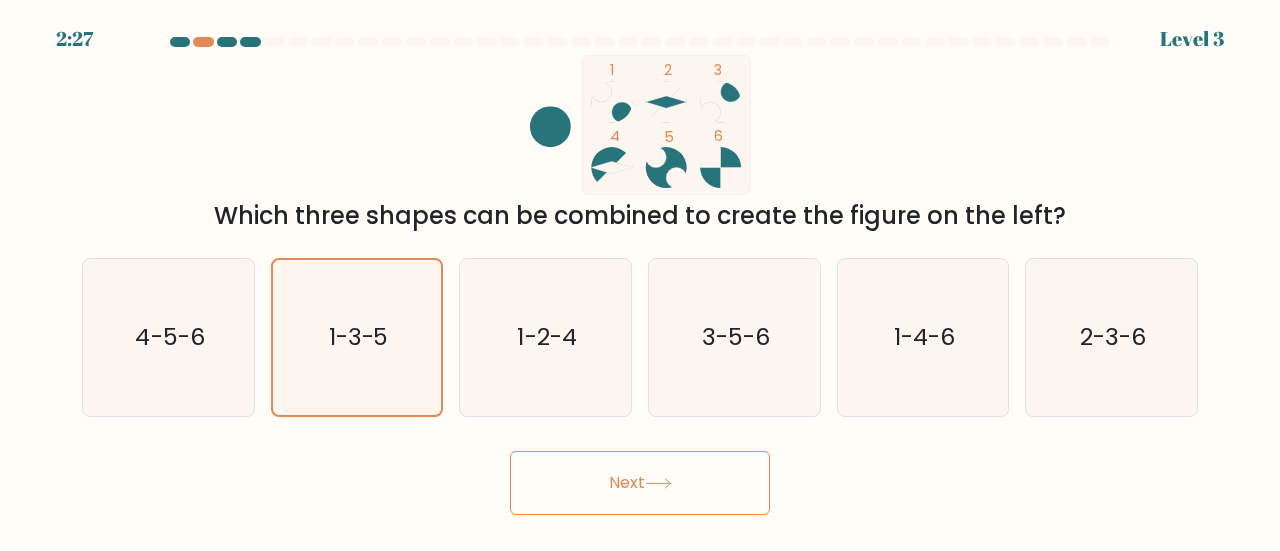 click on "Next" at bounding box center (640, 483) 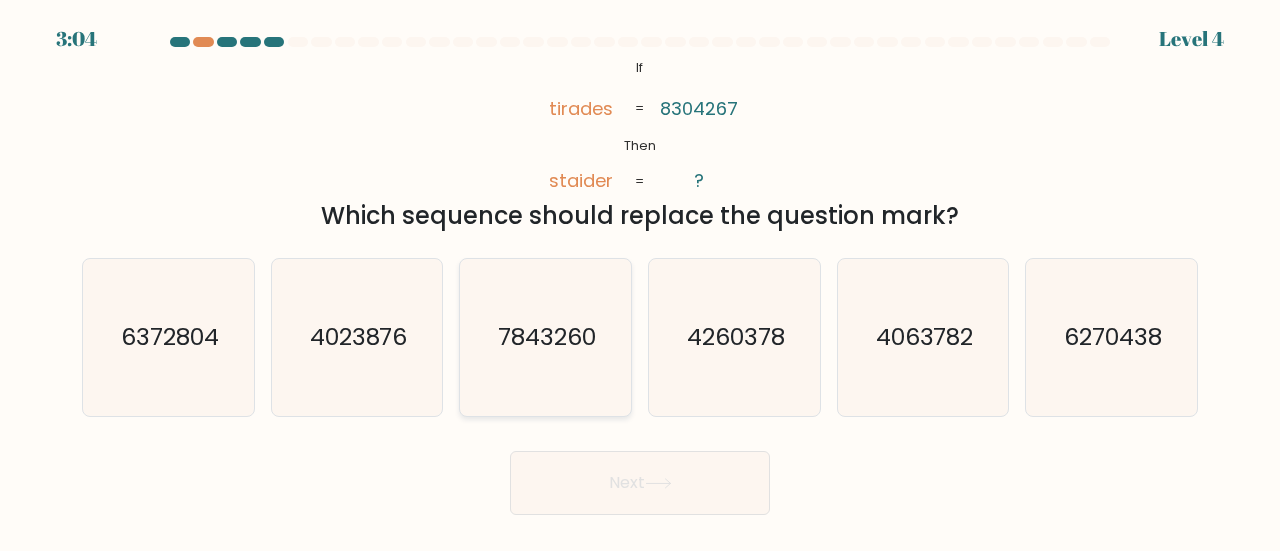 click on "7843260" at bounding box center (545, 337) 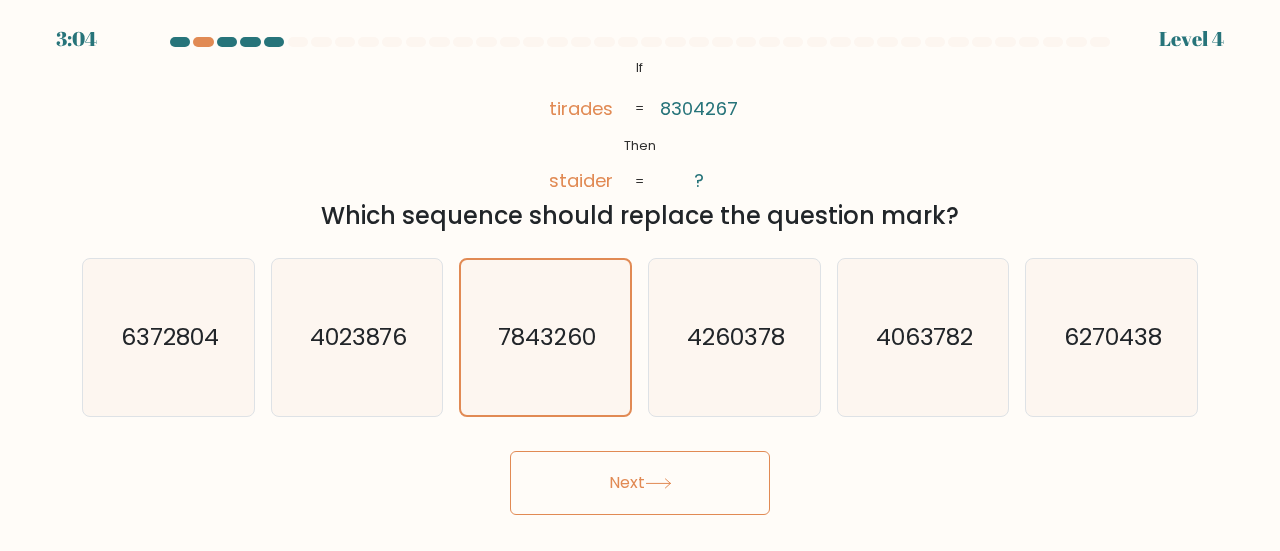 click on "Next" at bounding box center (640, 483) 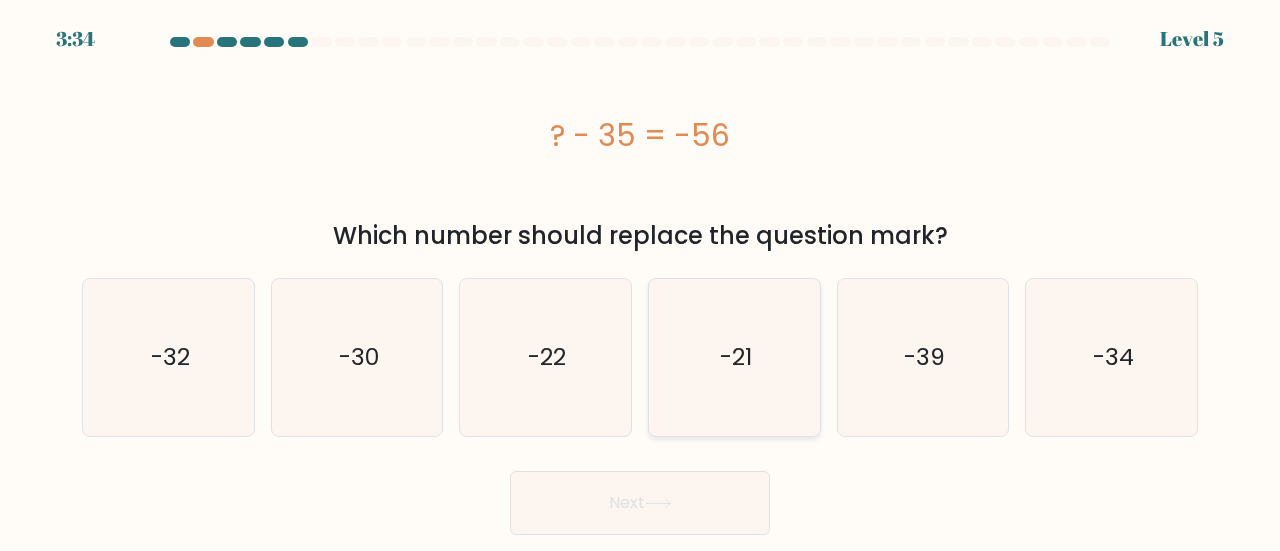 click on "-21" at bounding box center [734, 357] 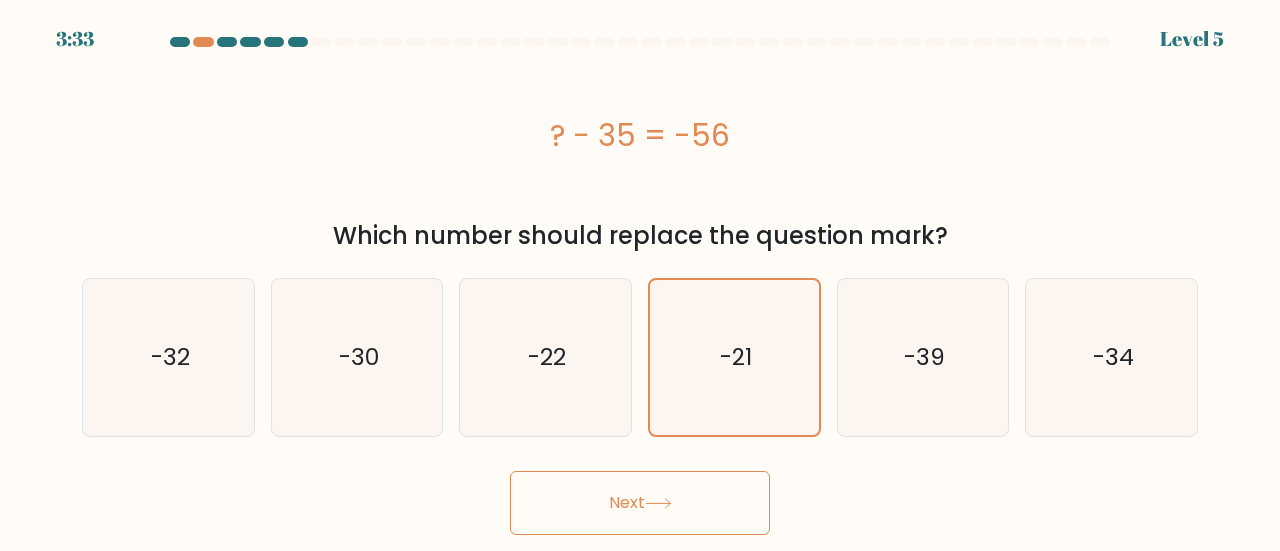 click on "Next" at bounding box center (640, 503) 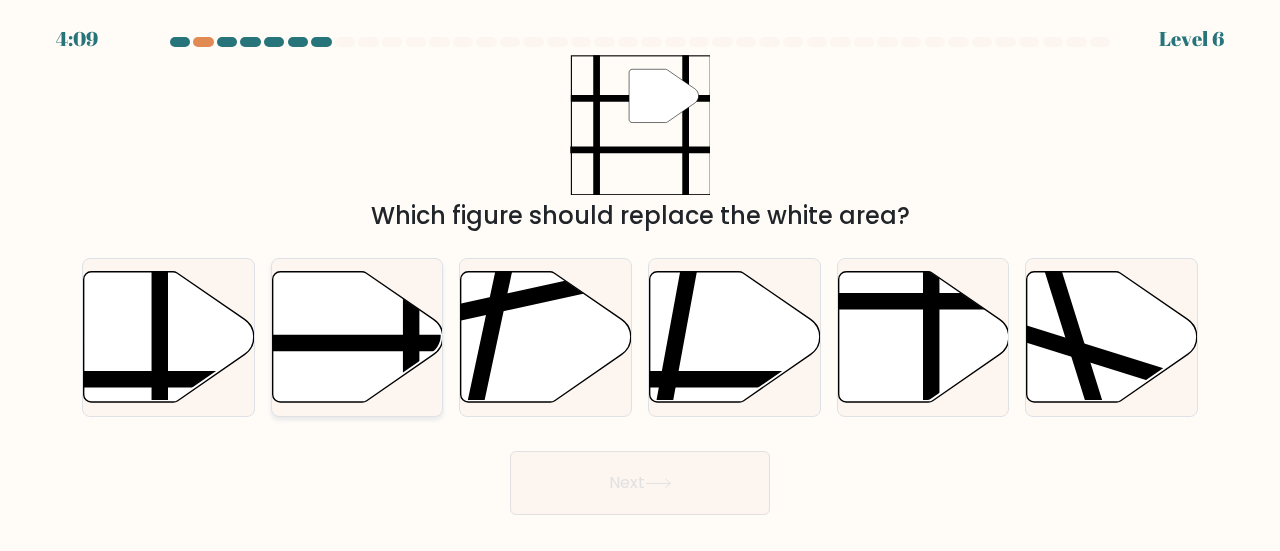 click at bounding box center (411, 409) 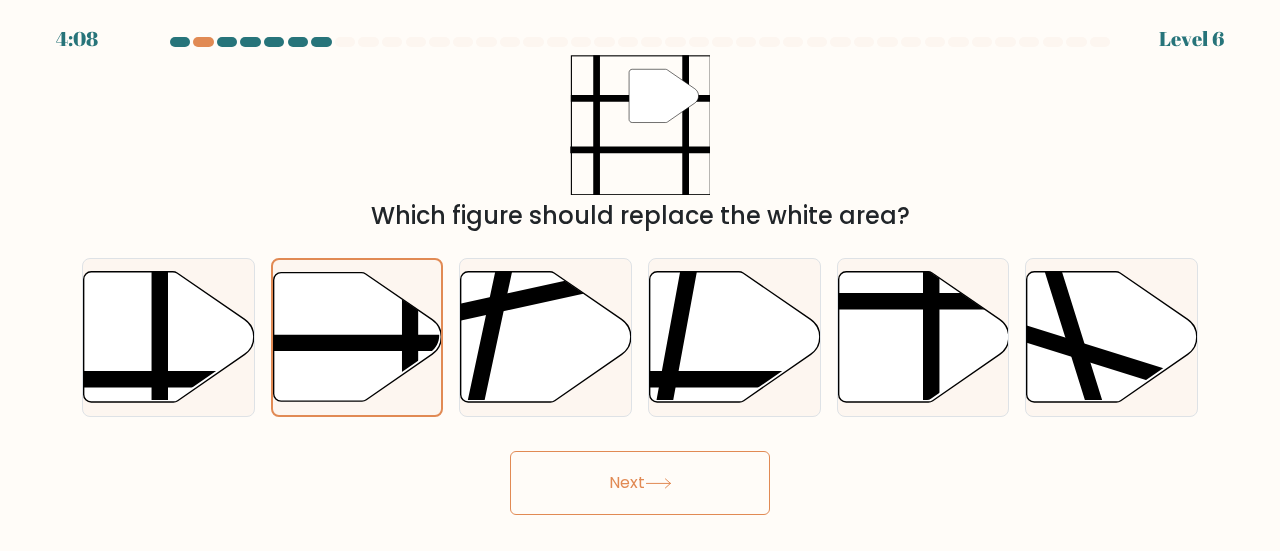 click on "Next" at bounding box center (640, 483) 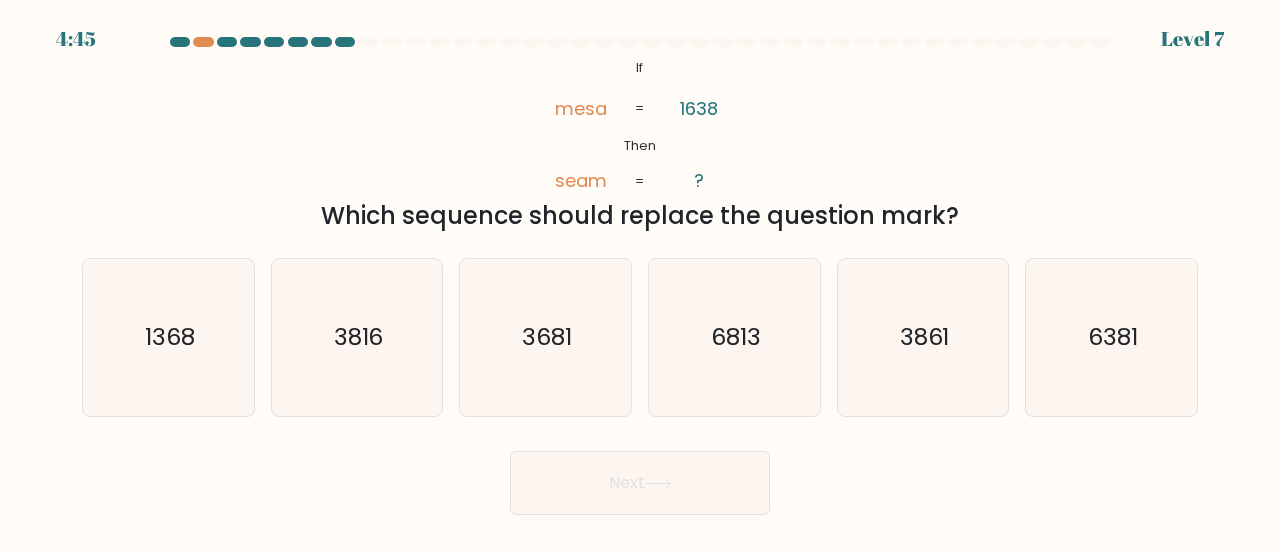 click on "seam" at bounding box center [581, 180] 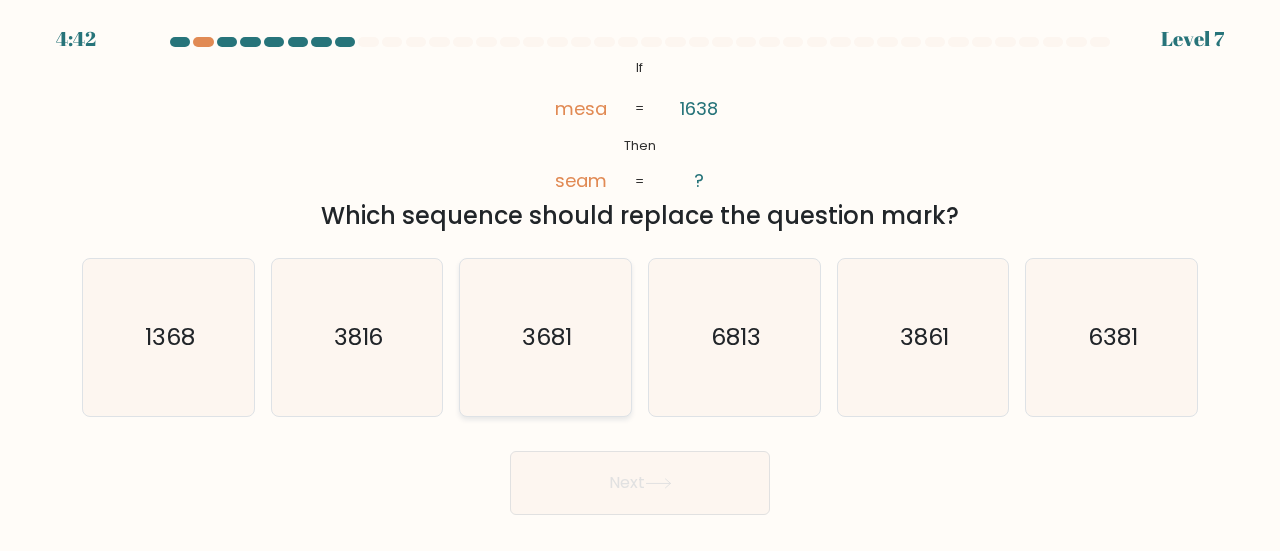 click on "3681" at bounding box center (547, 336) 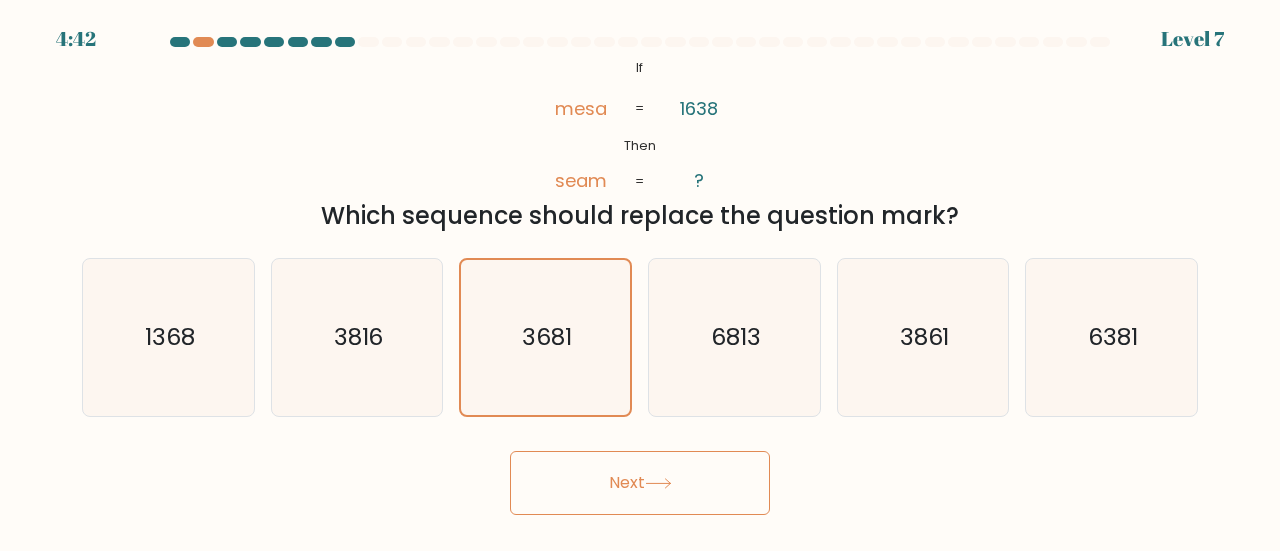 click on "Next" at bounding box center (640, 483) 